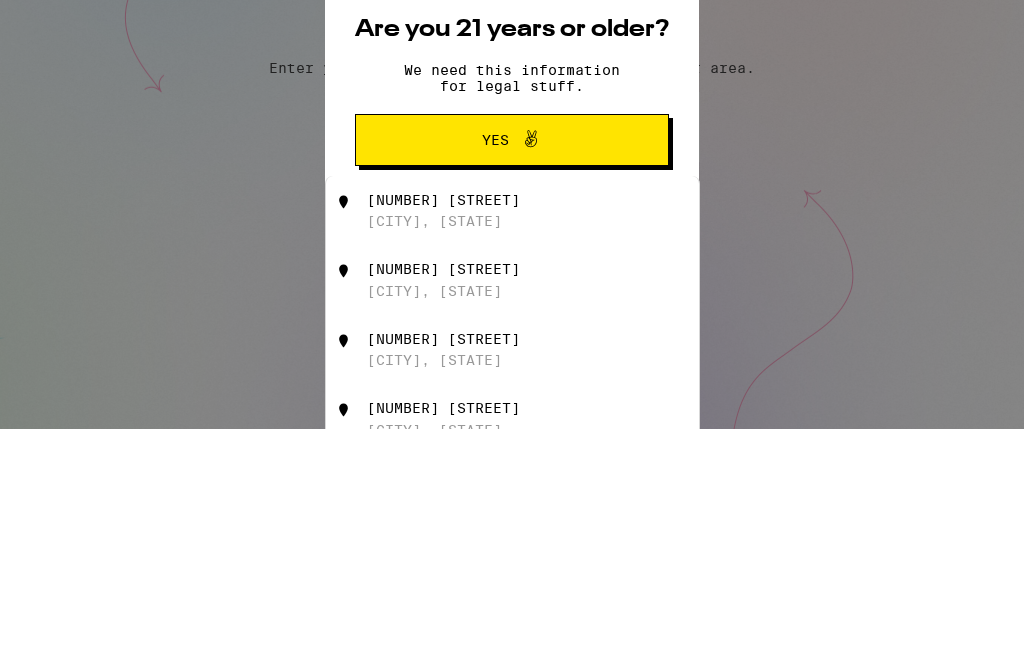 scroll, scrollTop: 236, scrollLeft: 0, axis: vertical 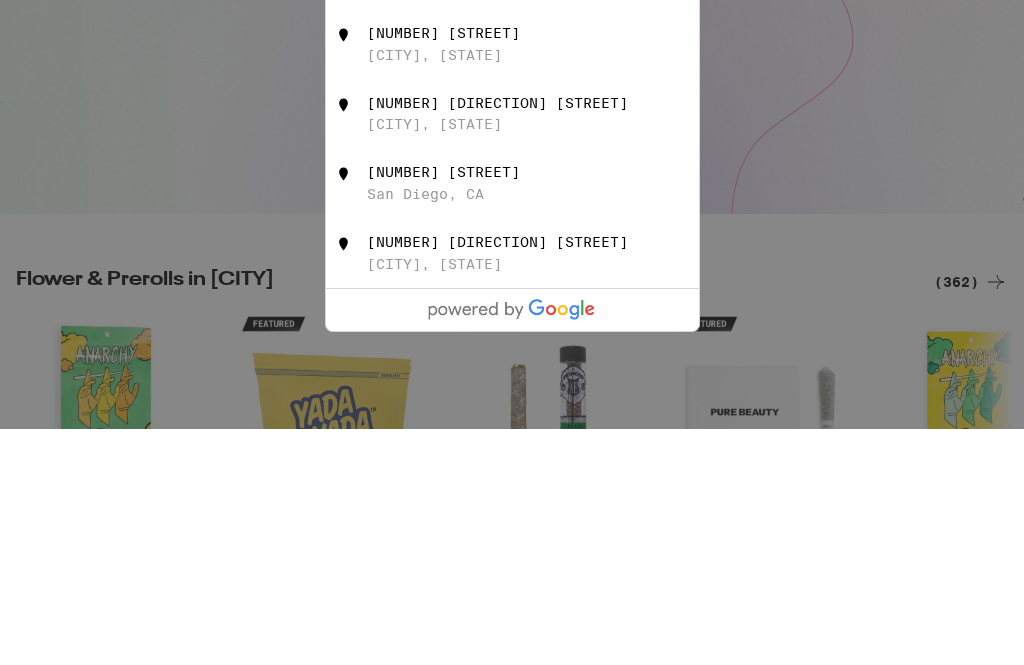click on "[NUMBER] [STREET]" at bounding box center (443, 200) 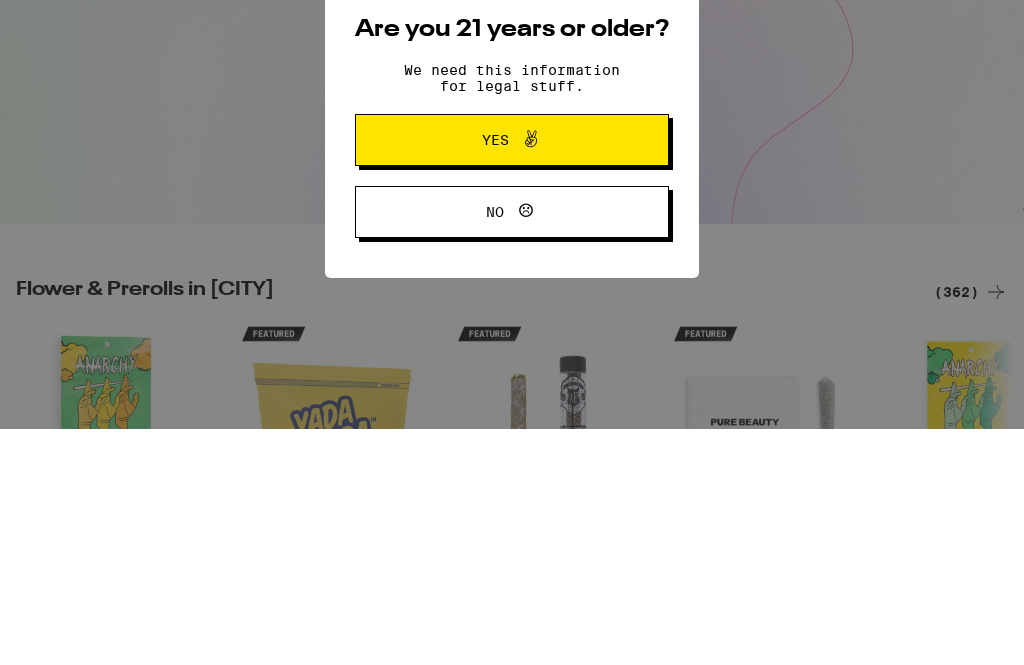 scroll, scrollTop: 236, scrollLeft: 0, axis: vertical 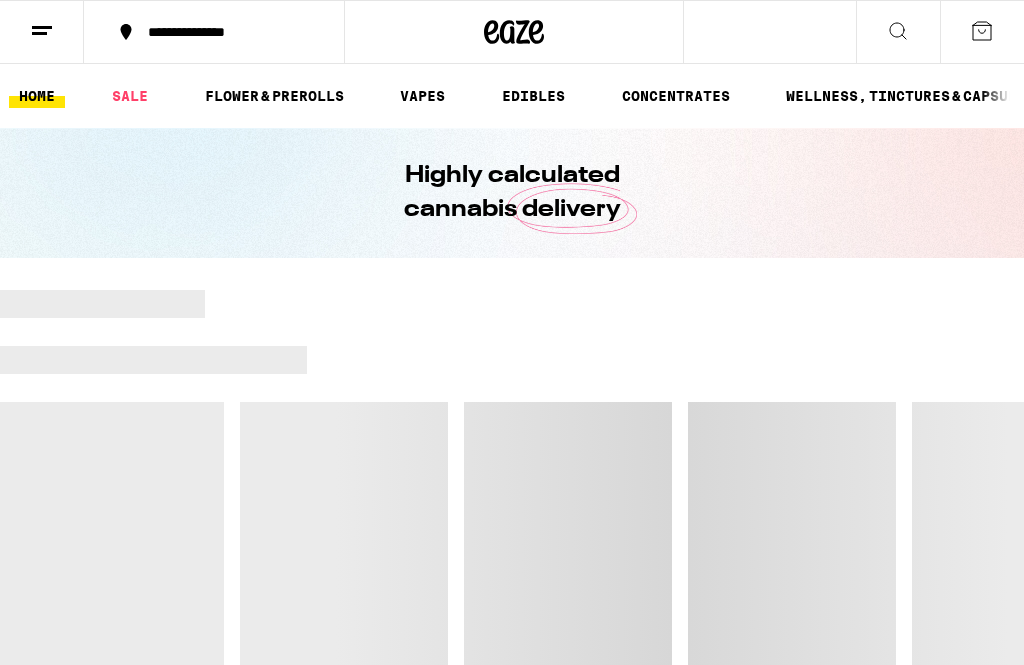 click at bounding box center (512, 388) 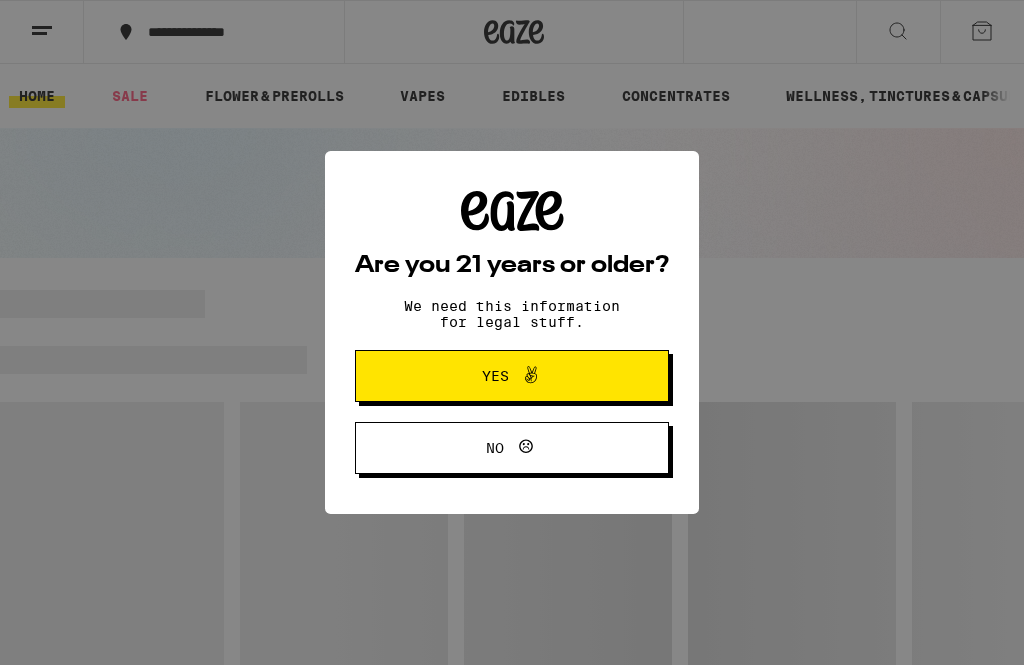 click on "Yes" at bounding box center [512, 376] 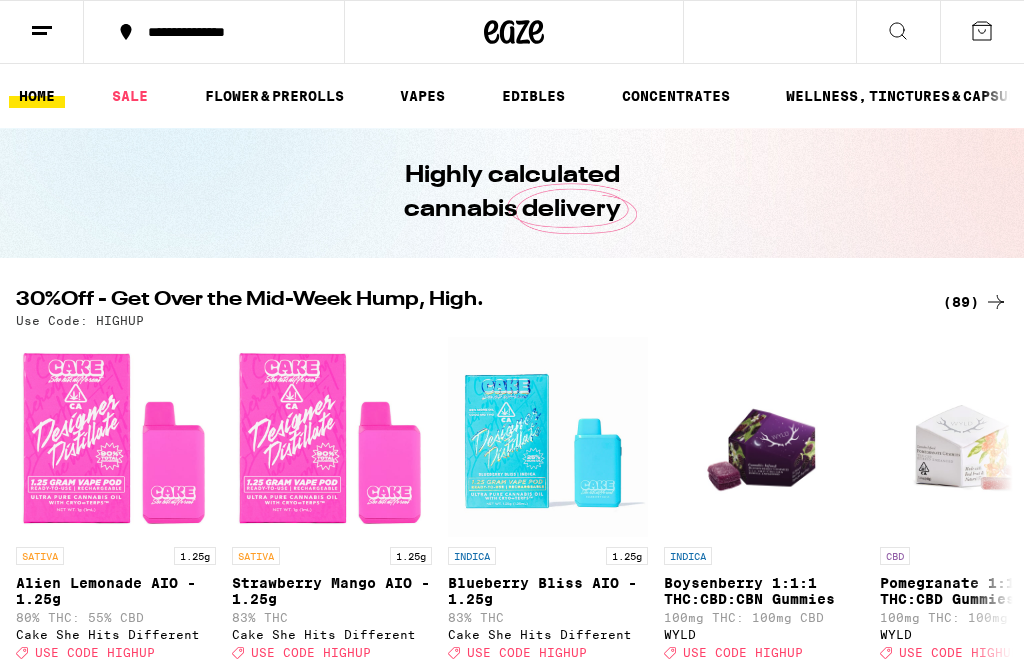 scroll, scrollTop: 0, scrollLeft: 0, axis: both 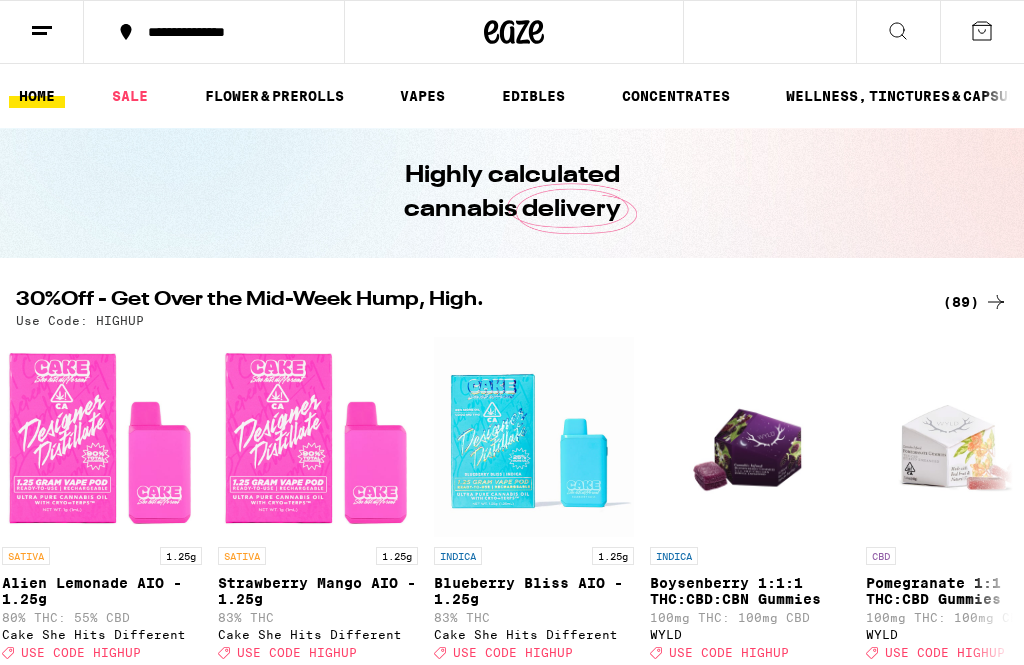click on "FLOWER & PREROLLS" at bounding box center (274, 96) 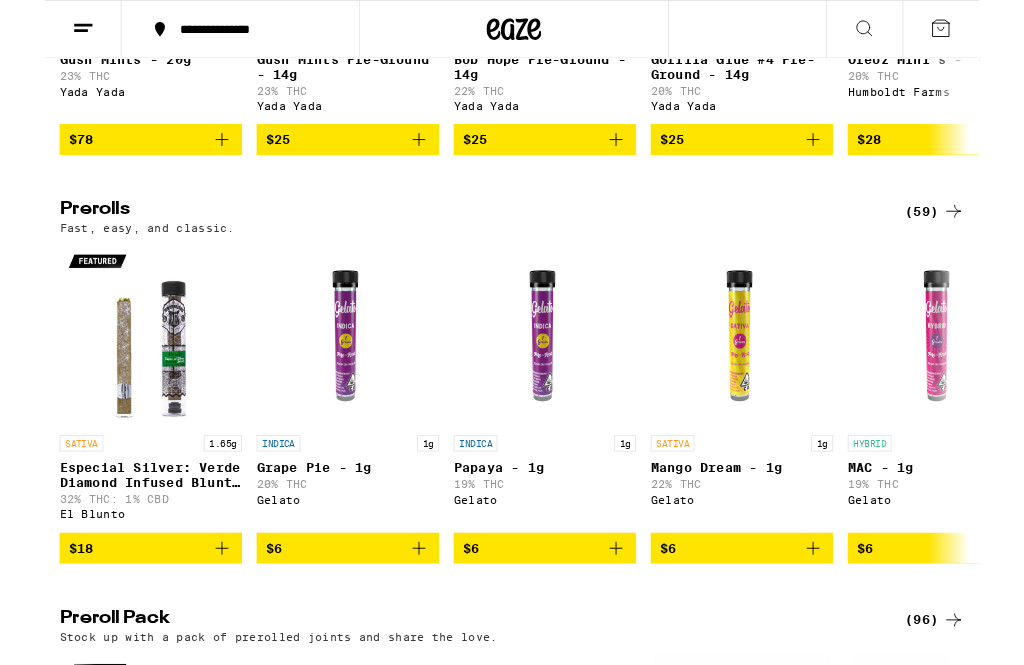 scroll, scrollTop: 918, scrollLeft: 0, axis: vertical 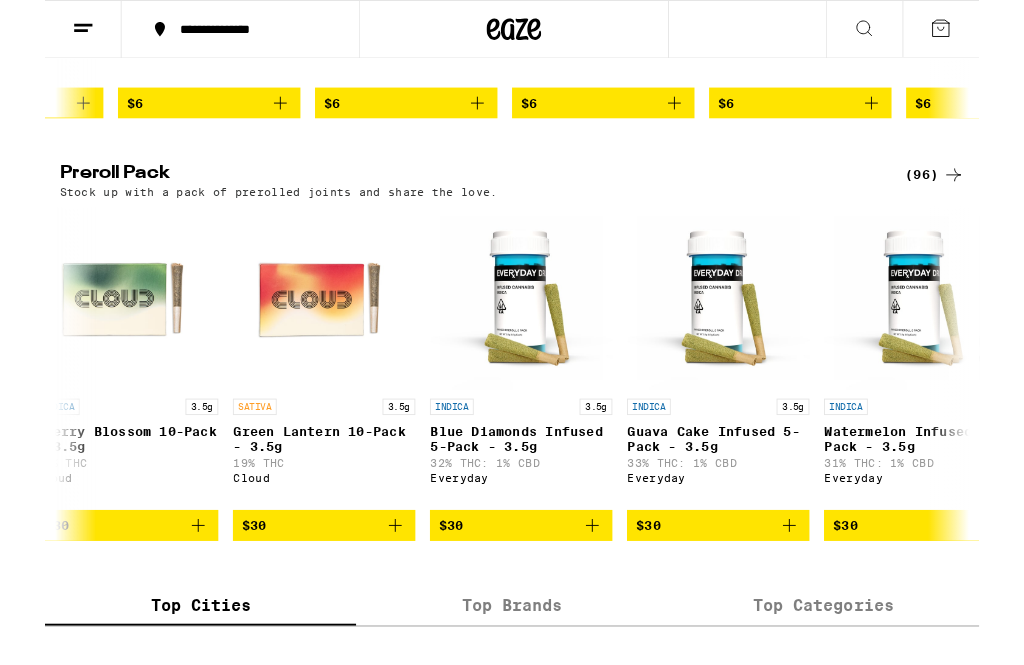 click at bounding box center (738, 327) 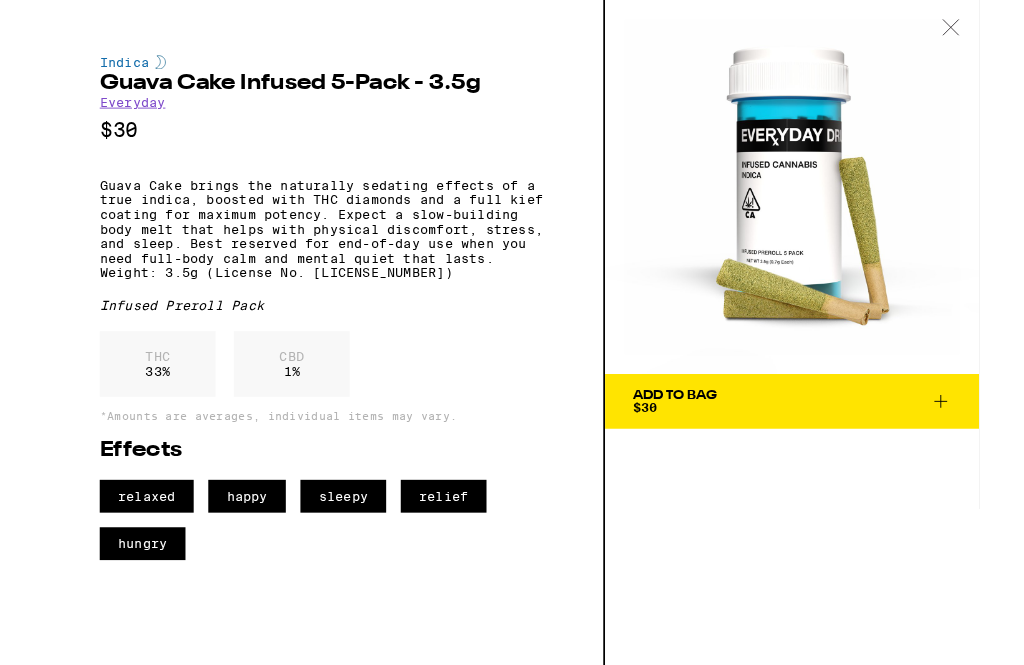 click on "Add To Bag $30" at bounding box center [819, 440] 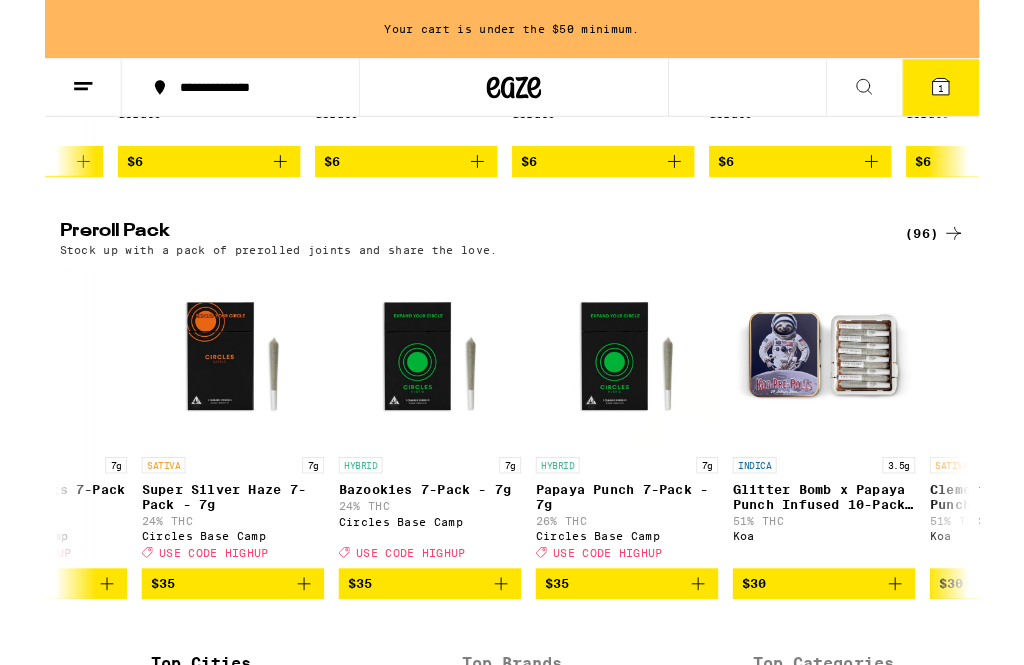 scroll, scrollTop: 0, scrollLeft: 6607, axis: horizontal 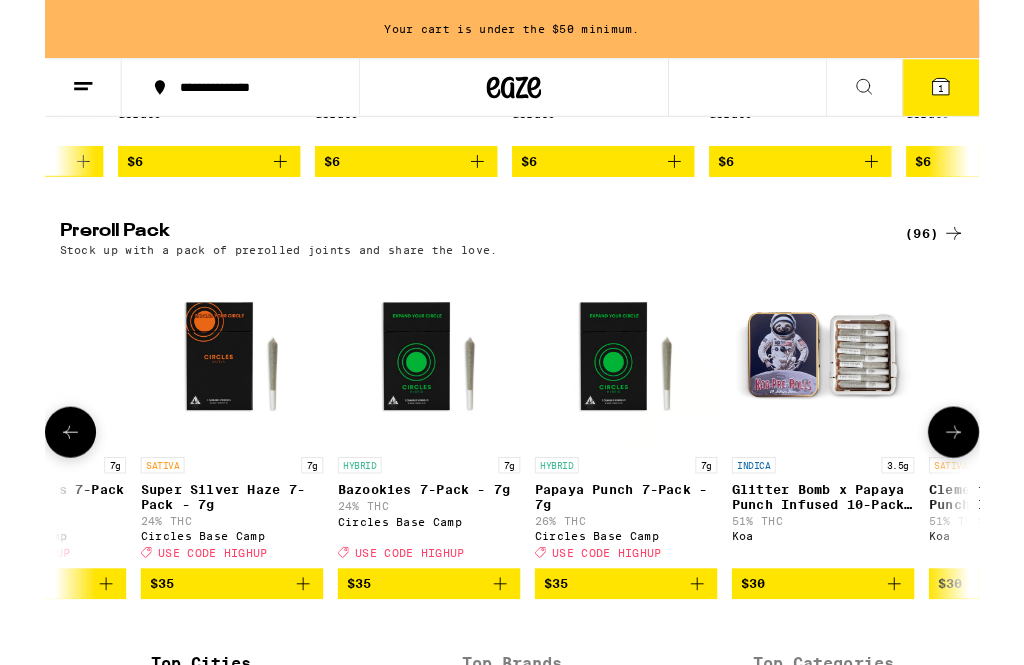 click at bounding box center (853, 391) 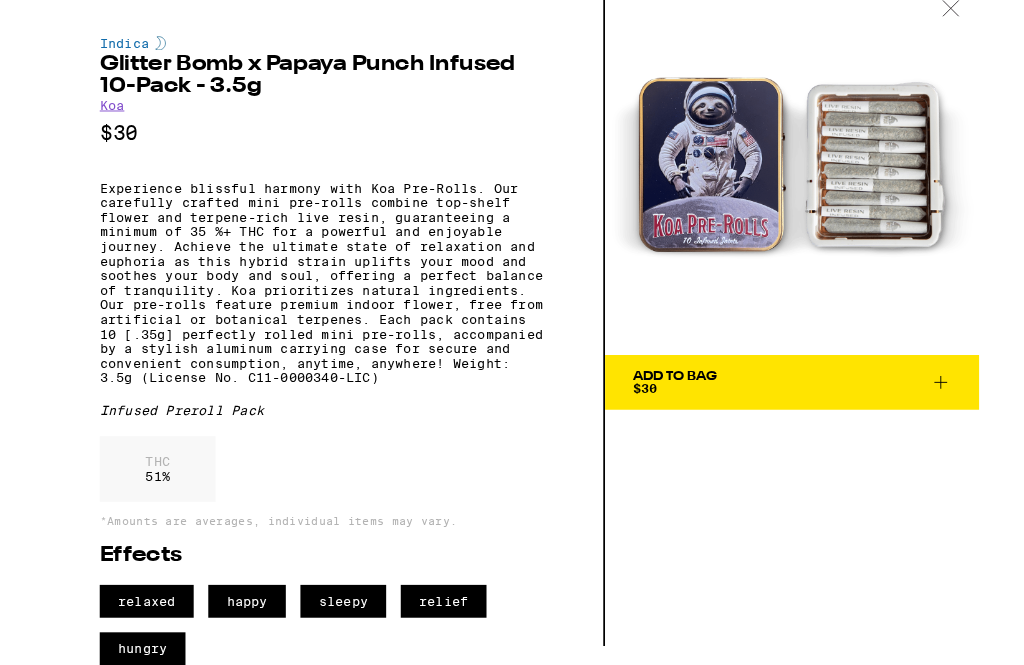 scroll, scrollTop: 91, scrollLeft: 0, axis: vertical 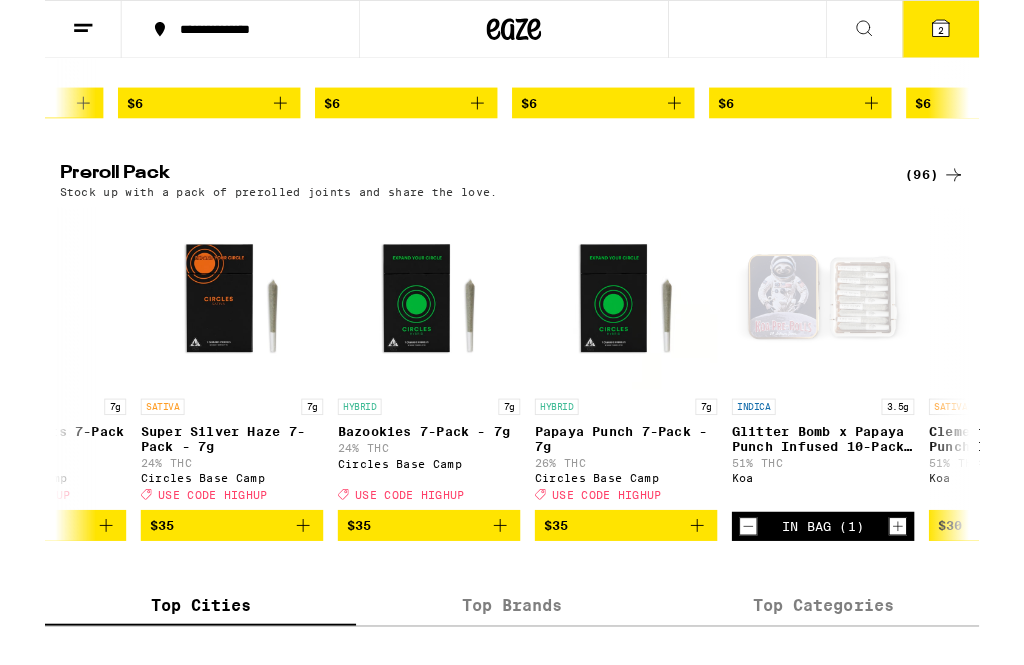 click 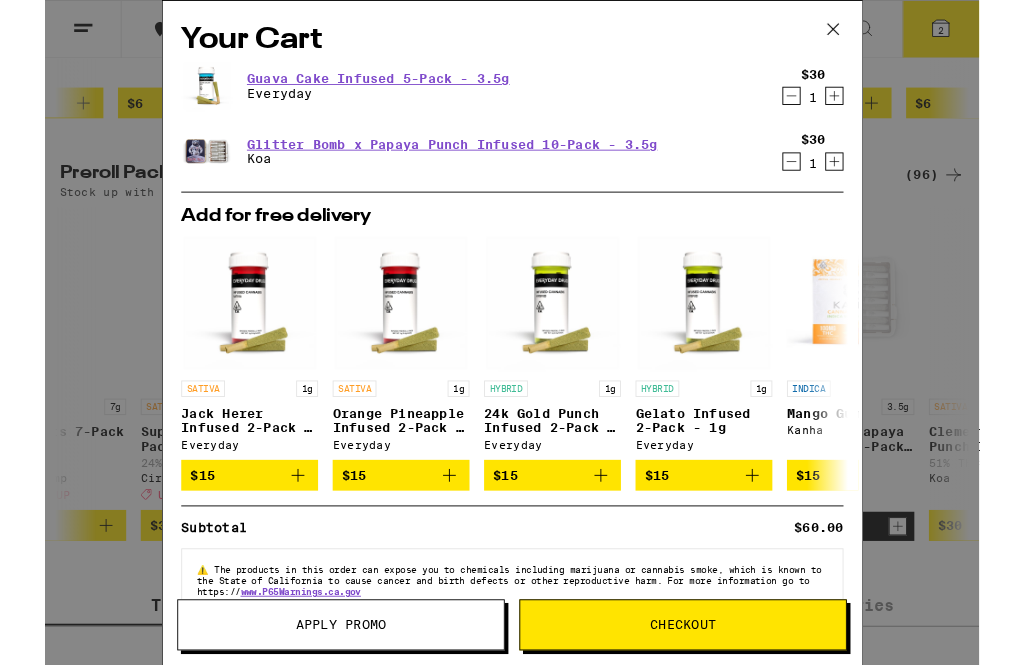 scroll, scrollTop: 0, scrollLeft: 0, axis: both 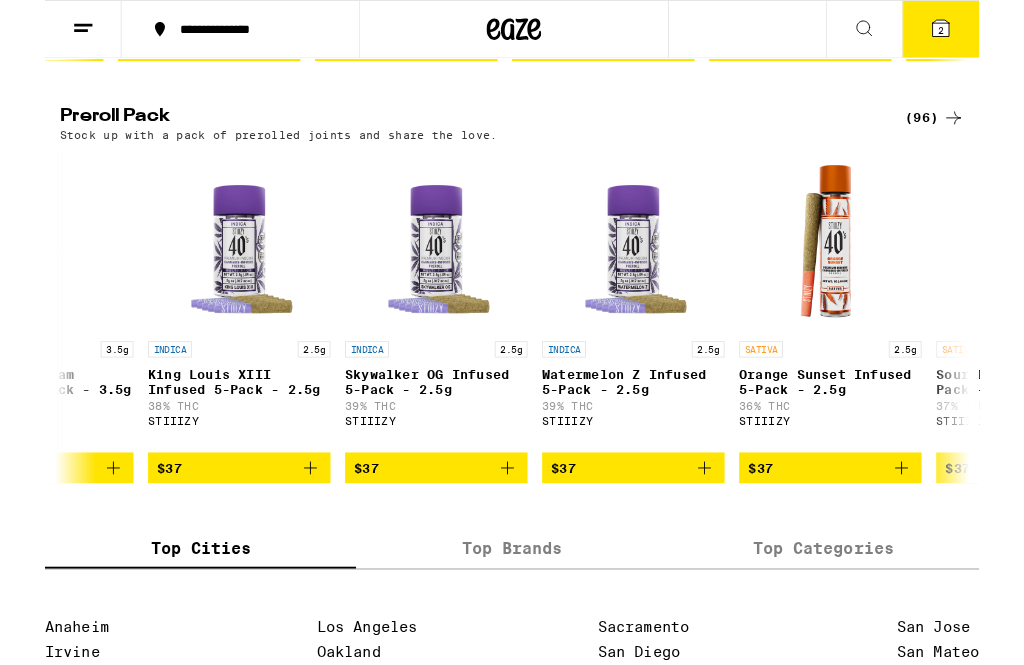 click on "$37" at bounding box center (645, 513) 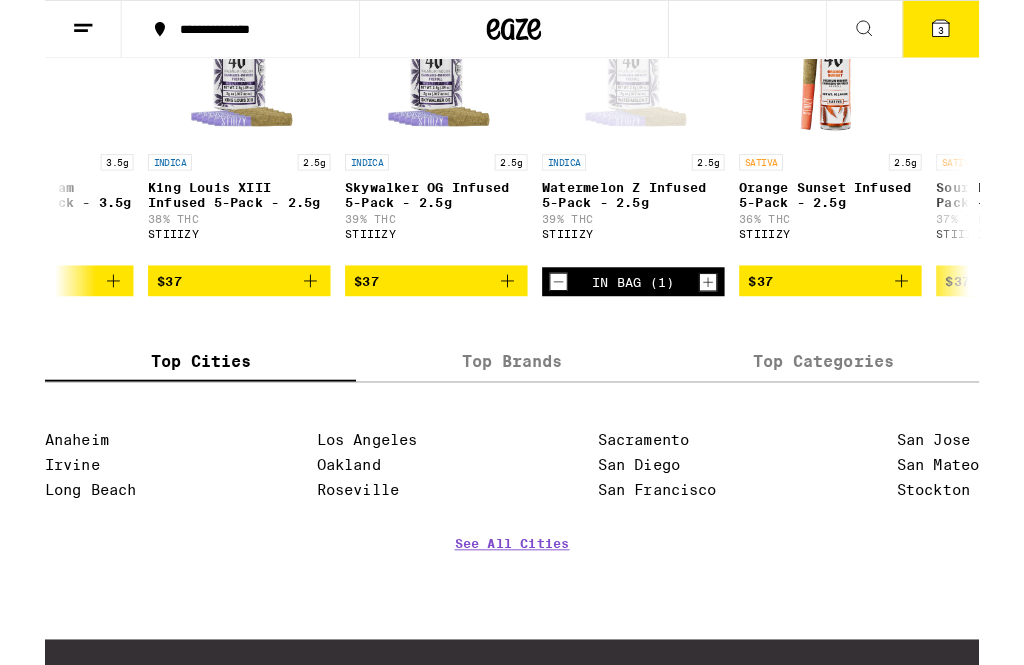 scroll, scrollTop: 1711, scrollLeft: 0, axis: vertical 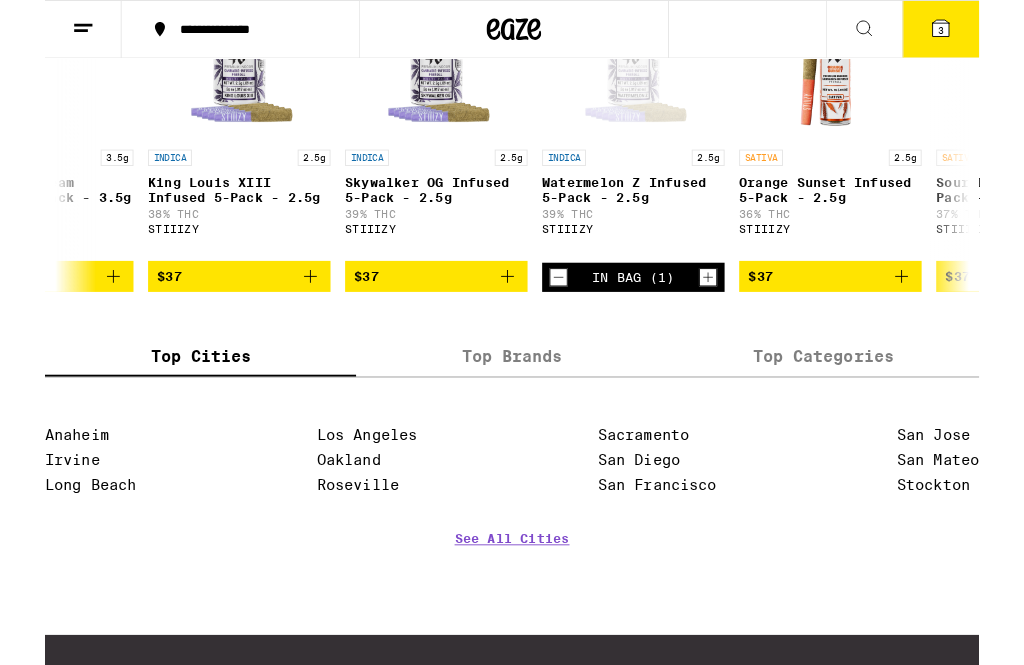 click on "Top Brands" at bounding box center (511, 391) 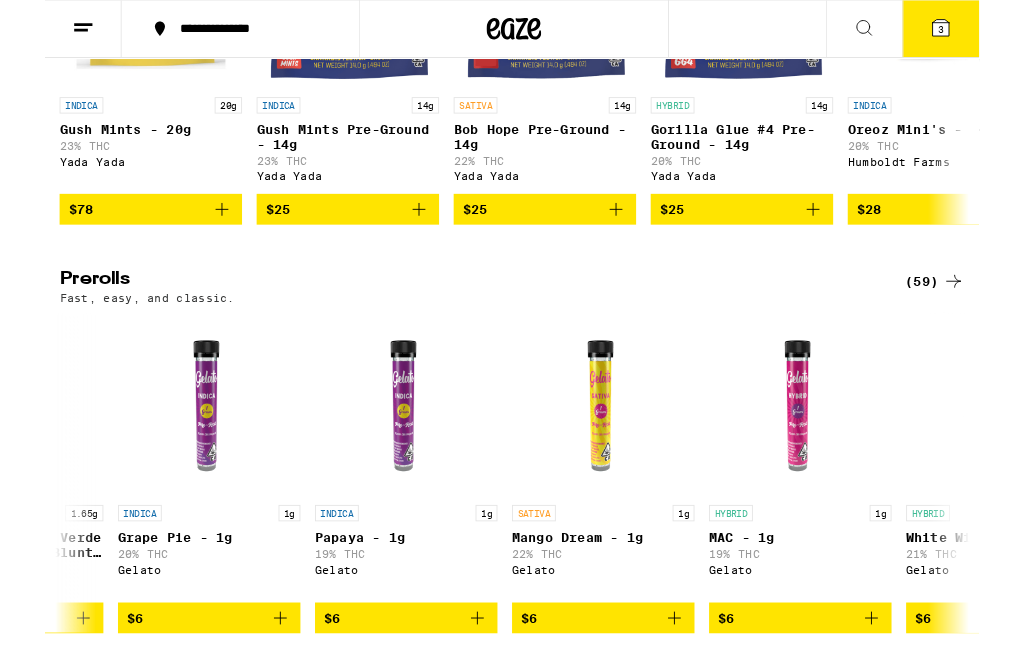 scroll, scrollTop: 873, scrollLeft: 0, axis: vertical 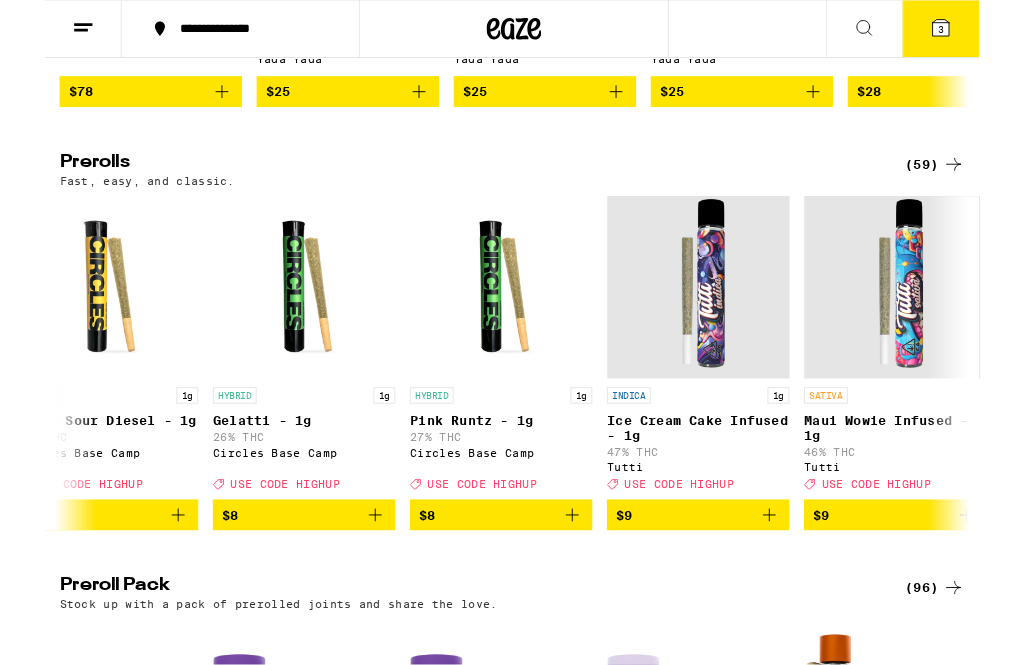 click at bounding box center [716, 315] 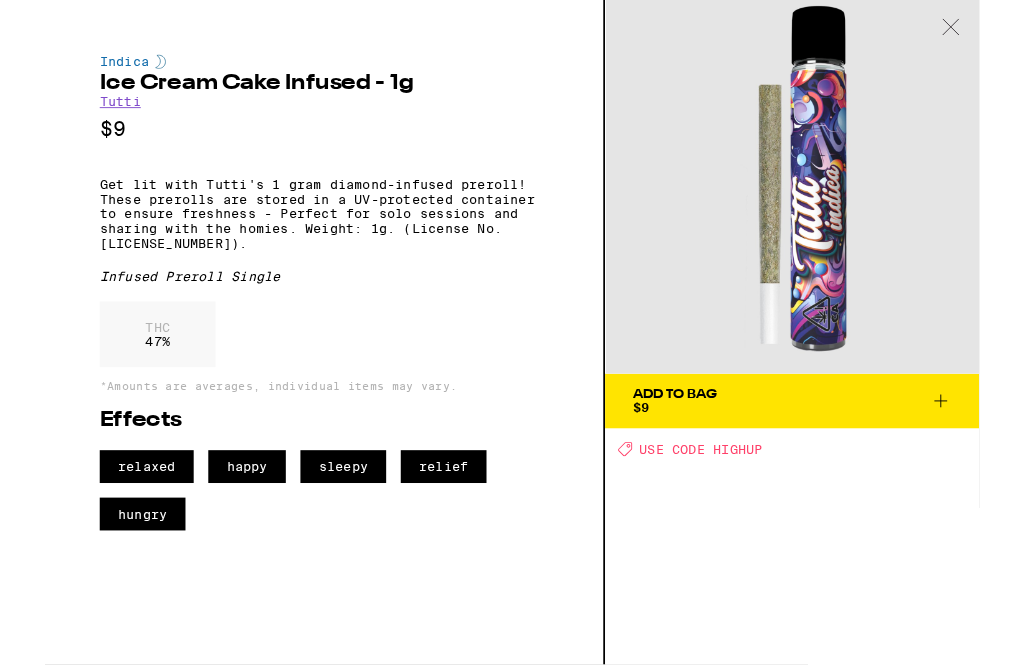 scroll, scrollTop: 1003, scrollLeft: 0, axis: vertical 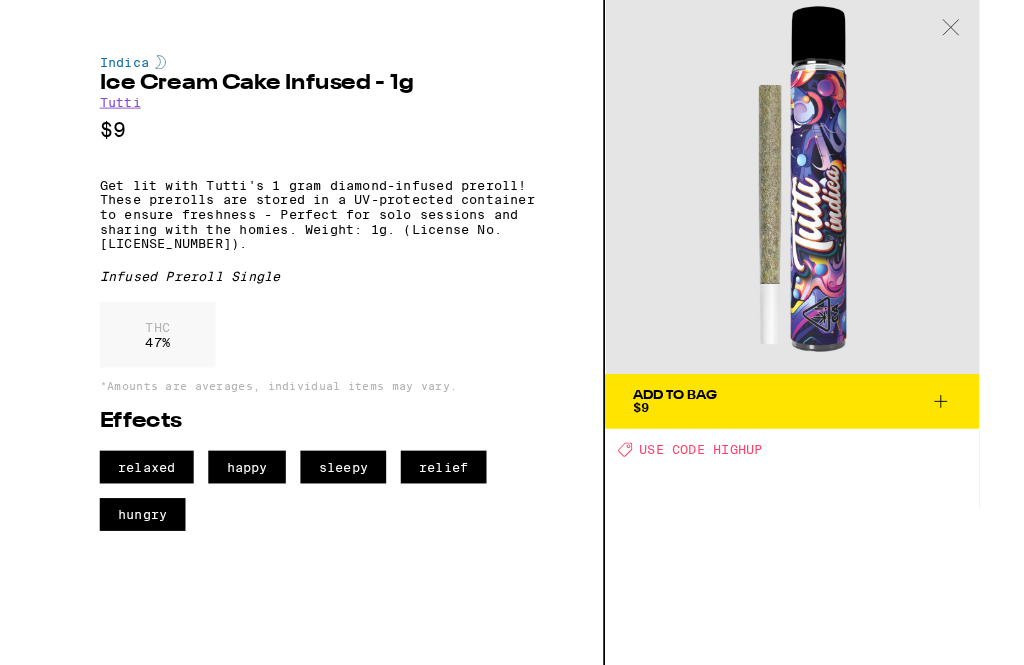 click on "USE CODE HIGHUP" at bounding box center (718, 493) 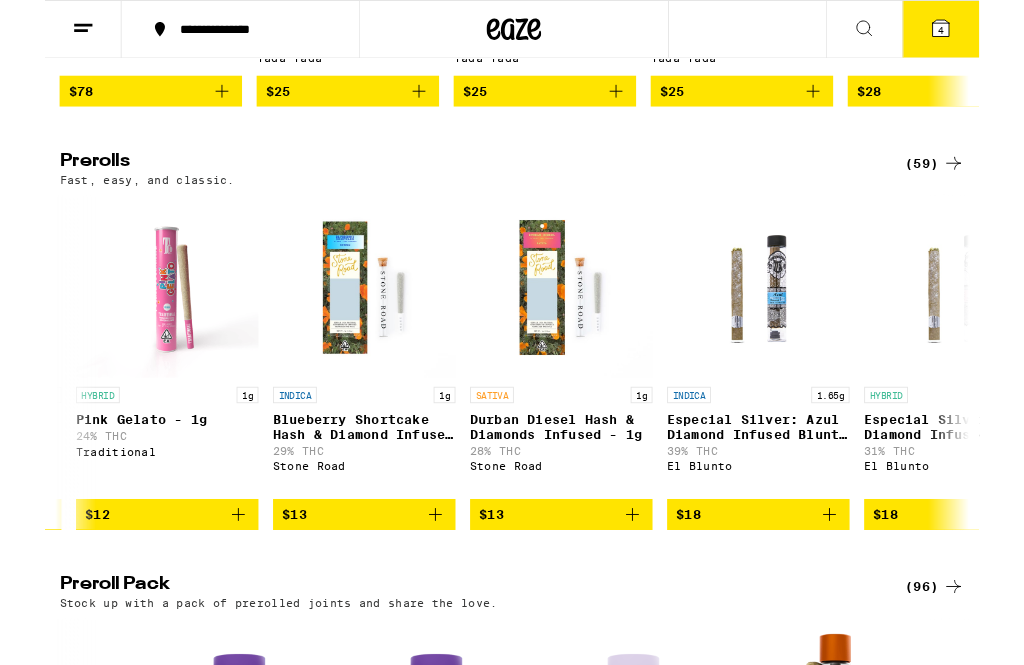 scroll, scrollTop: 0, scrollLeft: 6680, axis: horizontal 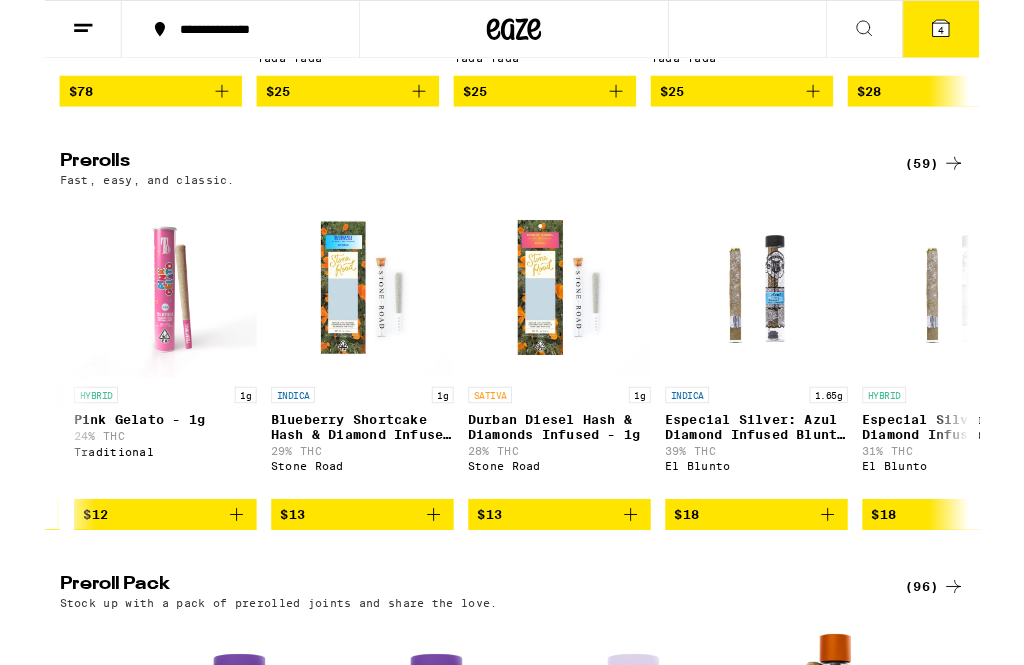 click on "$18" at bounding box center [780, 564] 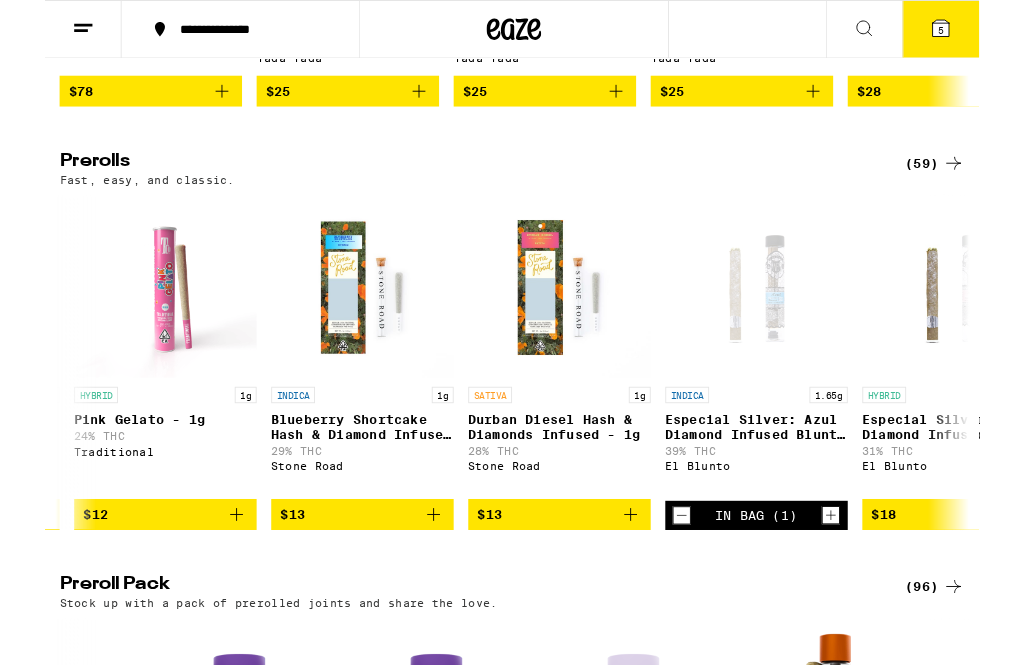 click on "5" at bounding box center [982, 32] 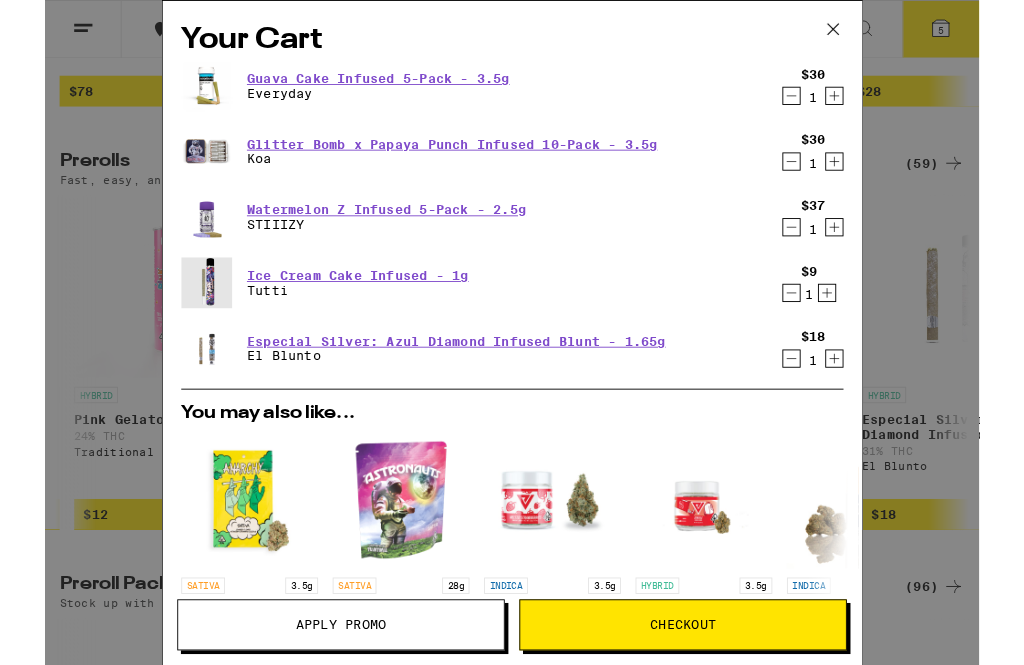 scroll, scrollTop: 0, scrollLeft: 0, axis: both 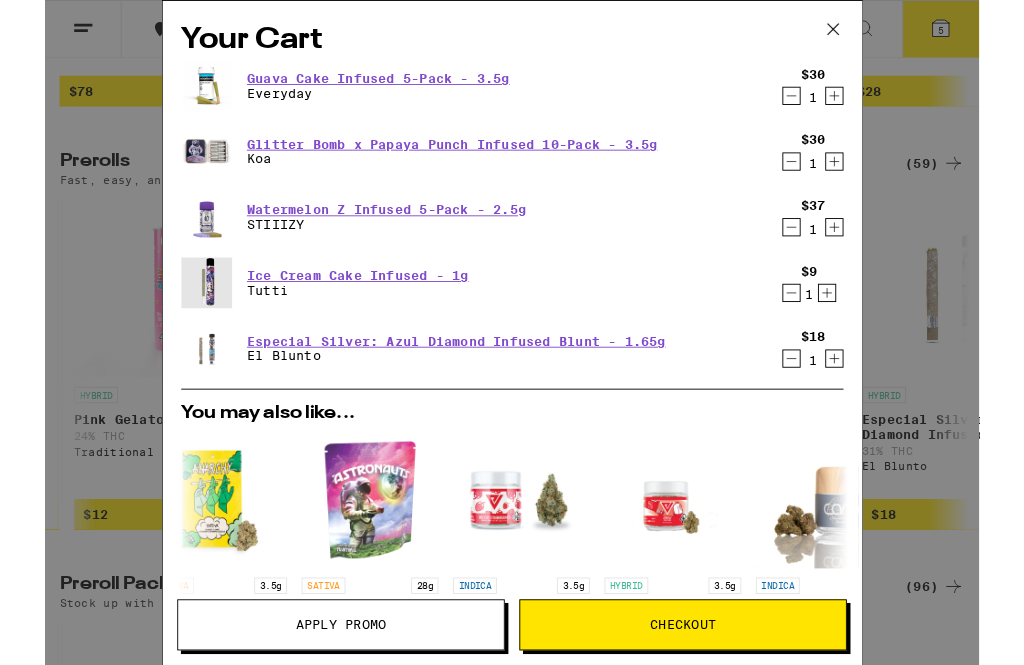 click on "Checkout" at bounding box center [699, 685] 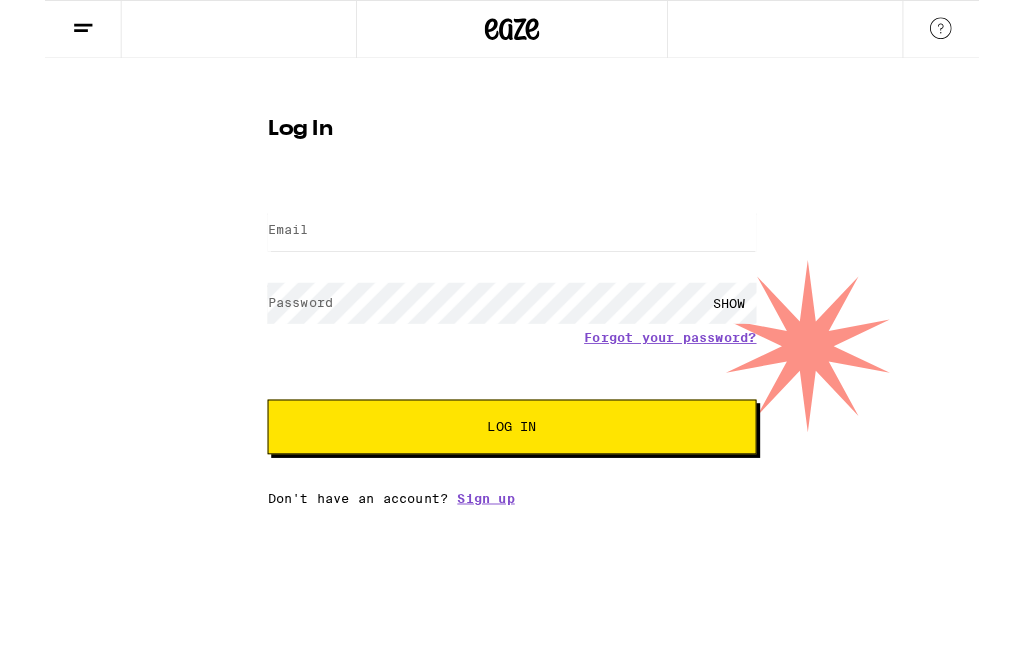scroll, scrollTop: 0, scrollLeft: 0, axis: both 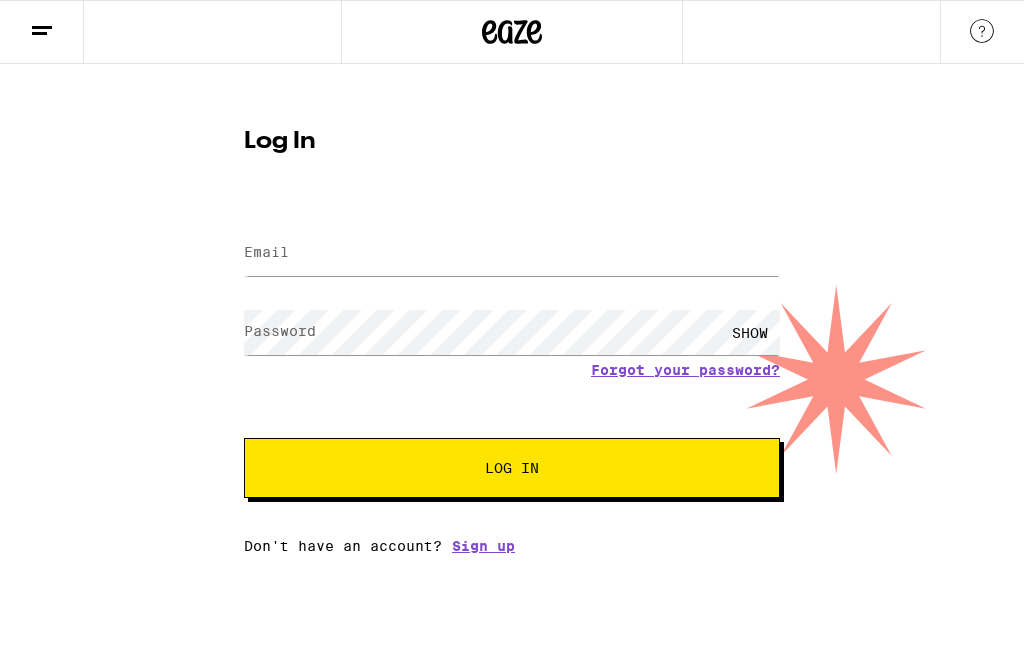 click on "Log In" at bounding box center (512, 468) 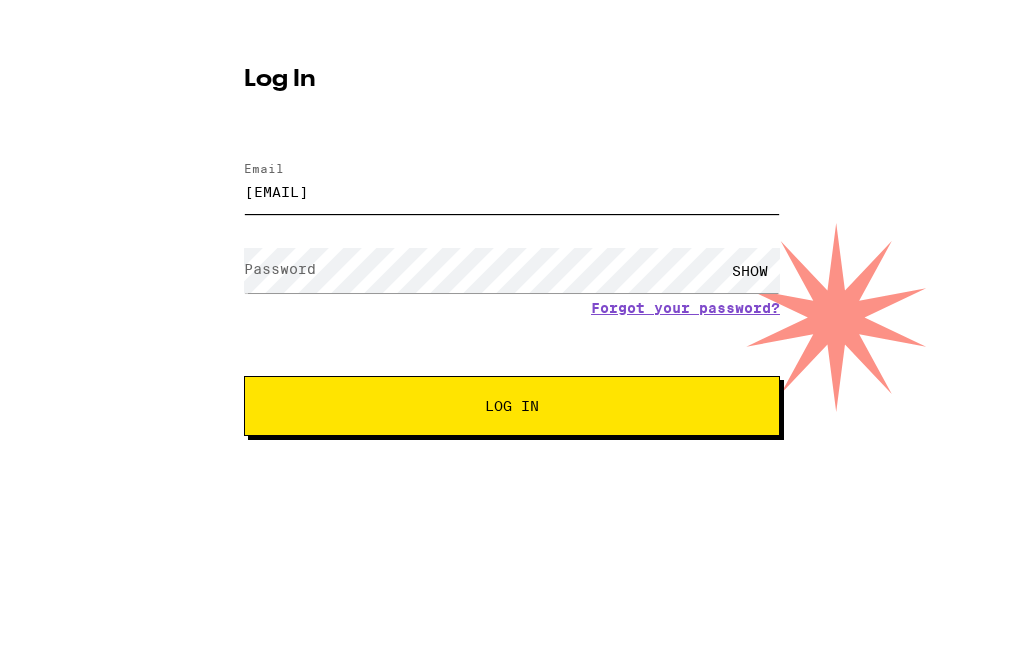 type on "[EMAIL]" 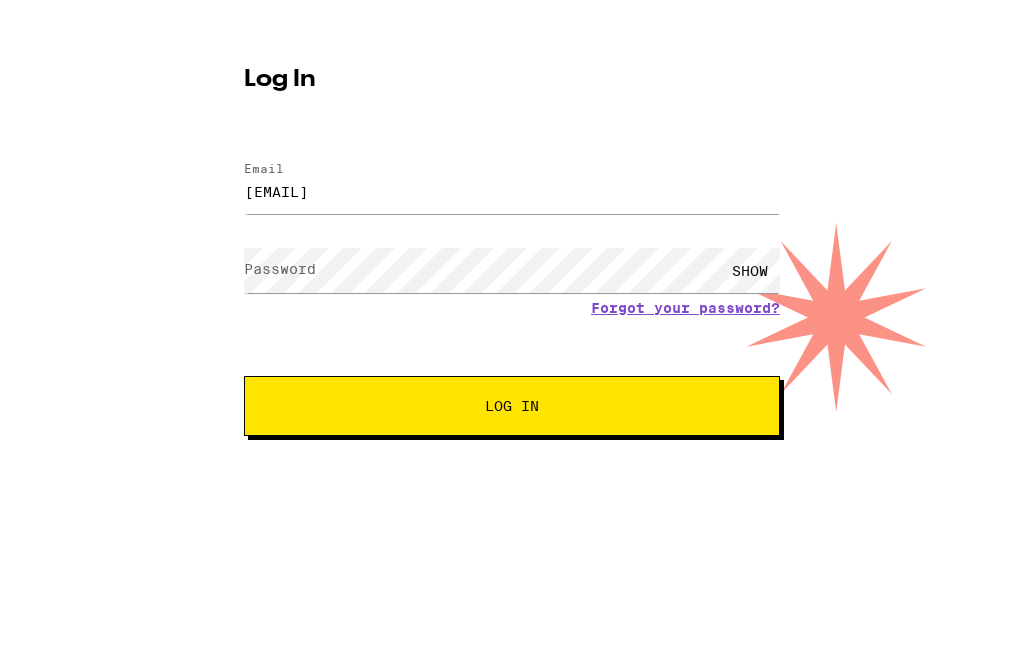 click on "Password" at bounding box center [280, 331] 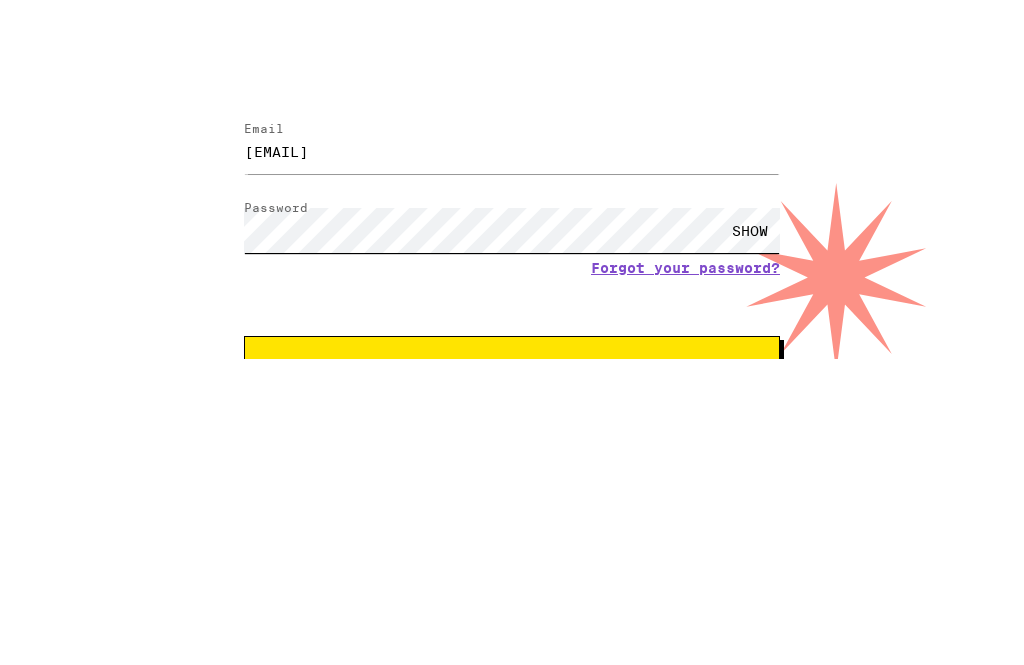 click on "Log In" at bounding box center [512, 468] 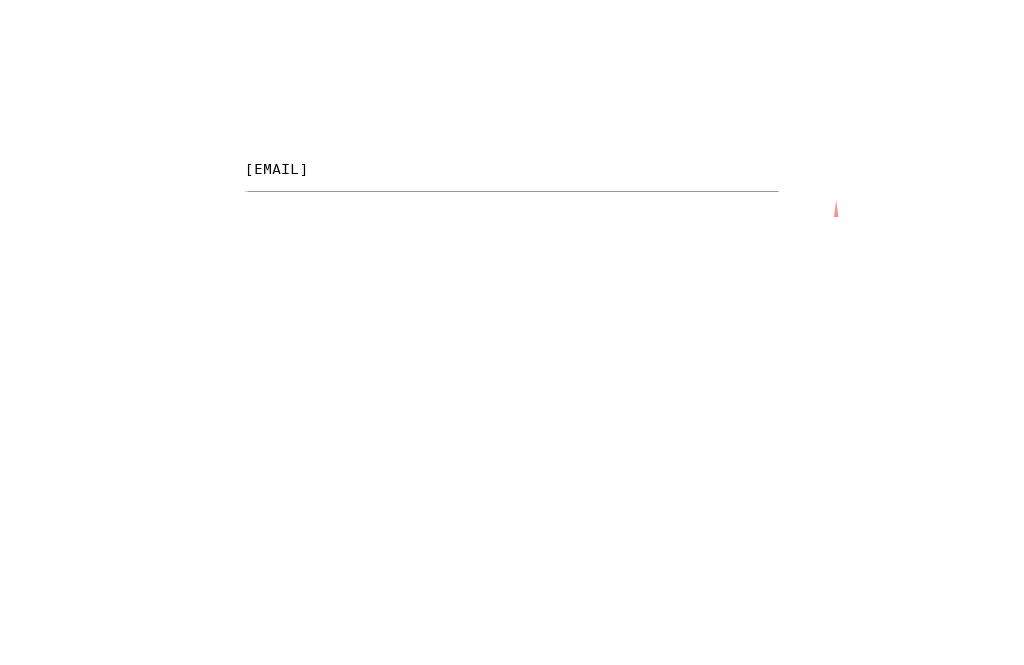 click on "Log In" at bounding box center (512, 532) 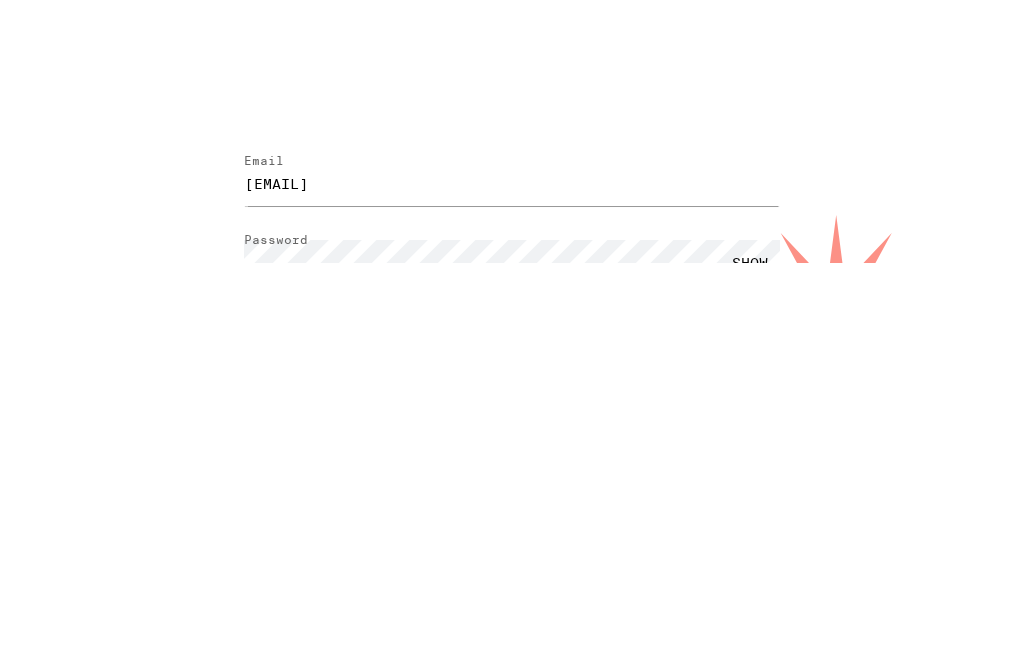 click on "Log In" at bounding box center (512, 532) 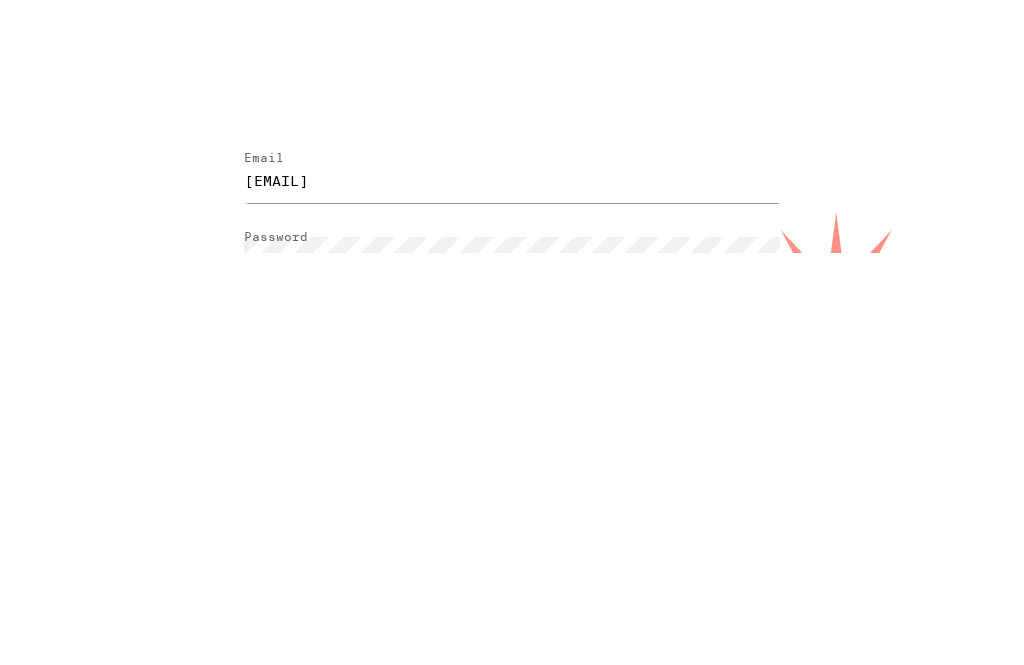 click on "SHOW" at bounding box center [750, 396] 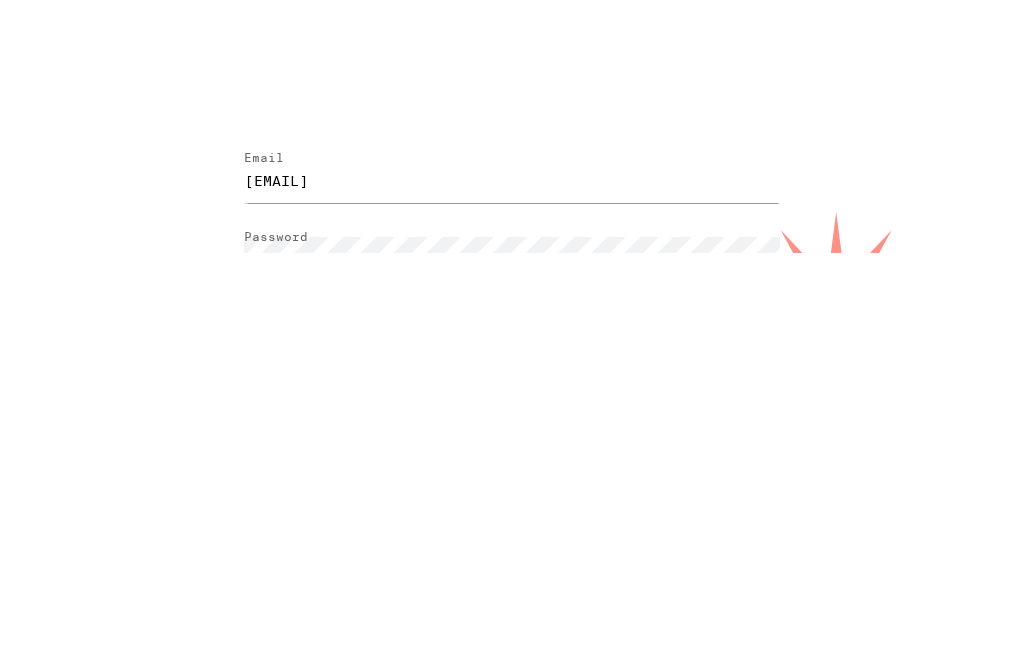 click on "Forgot your password?" at bounding box center (685, 434) 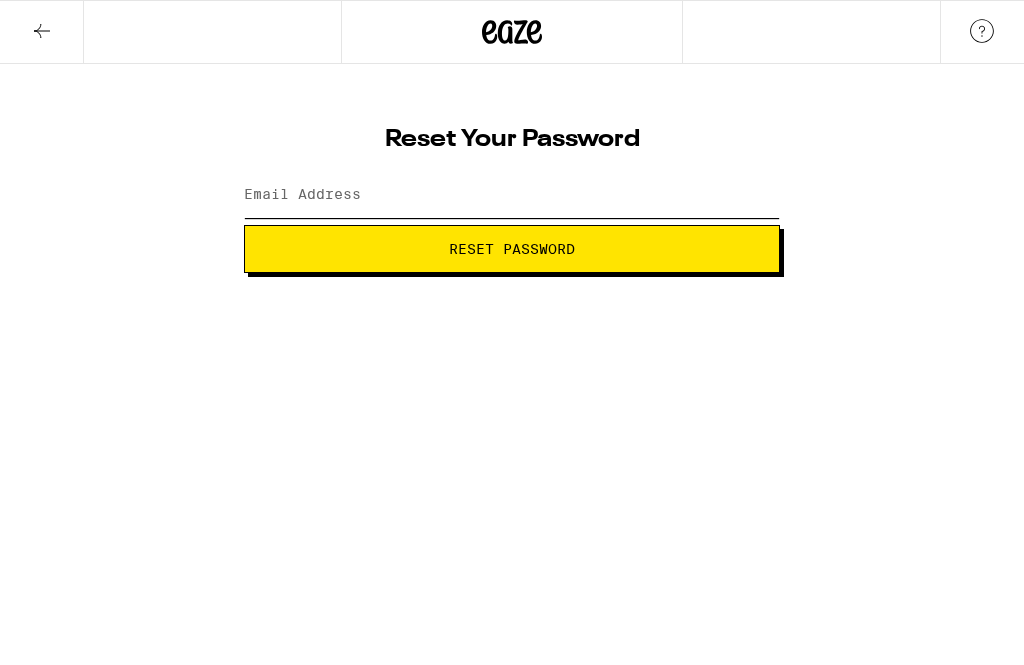 click on "Email Address" at bounding box center (512, 195) 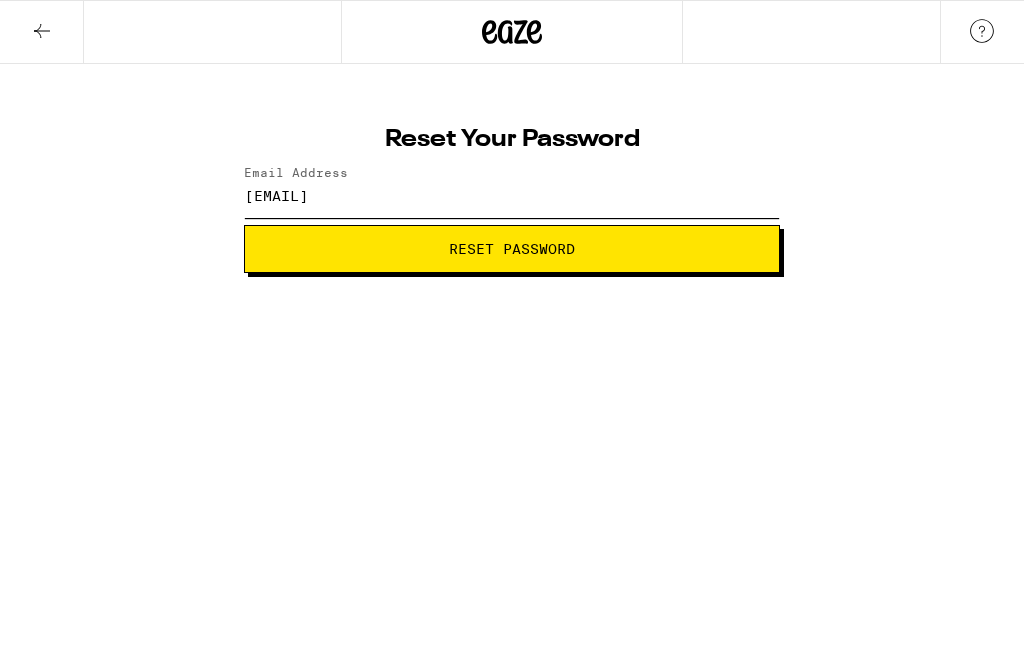 type on "[EMAIL]" 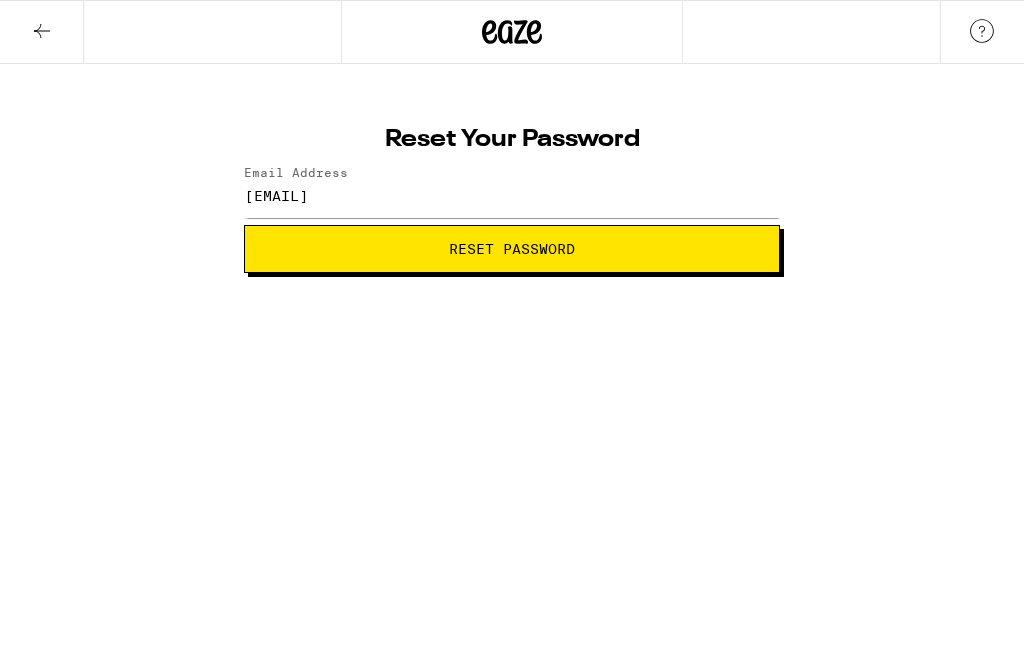 click on "Reset Password" at bounding box center [512, 249] 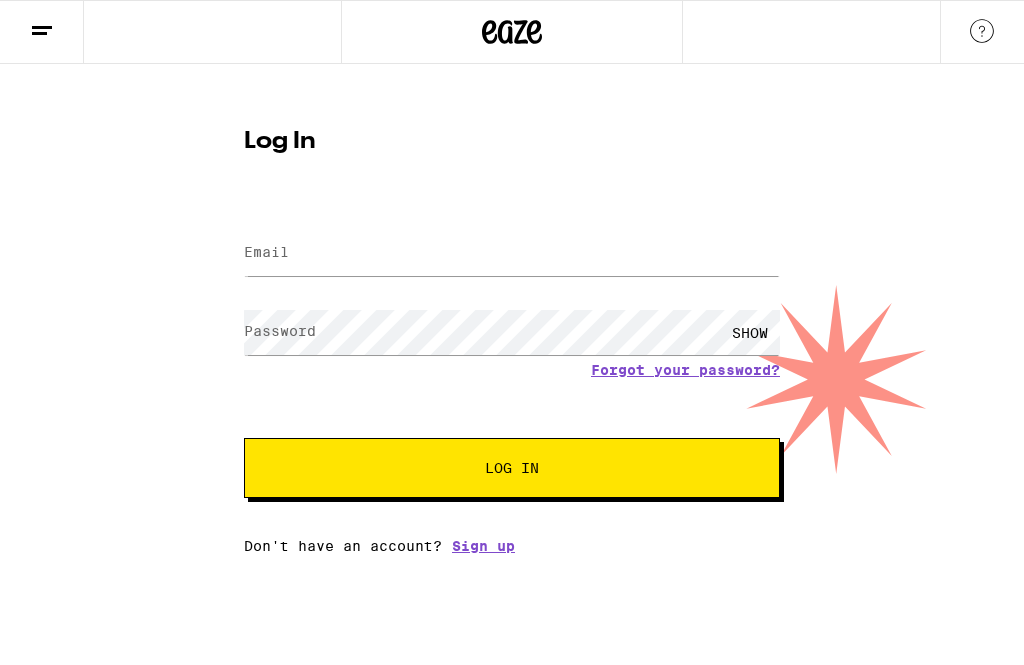 click on "Email" at bounding box center [266, 252] 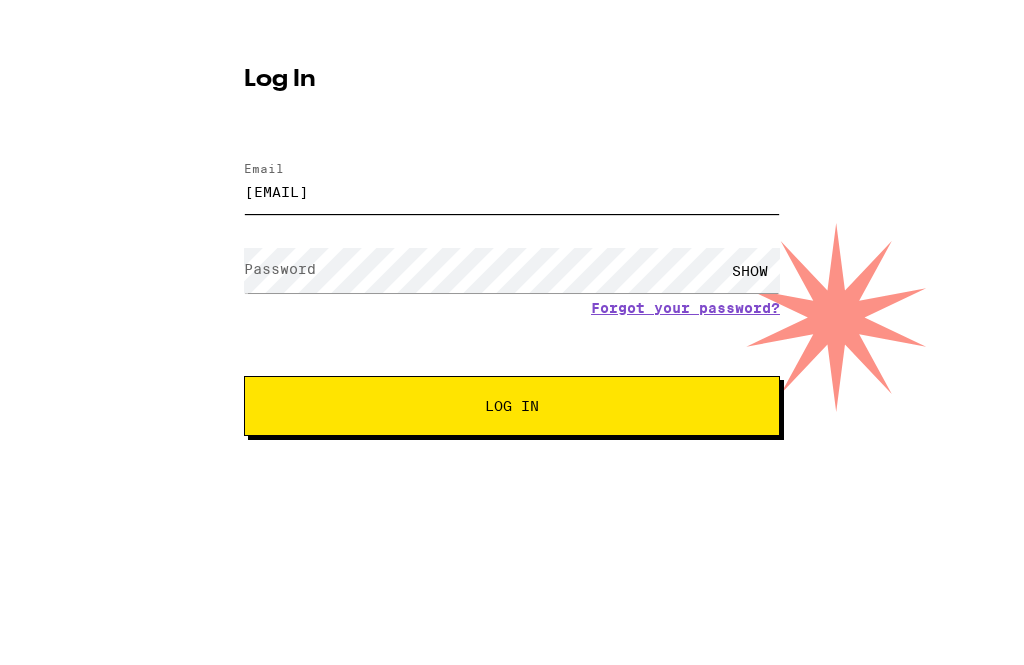 type on "[EMAIL]" 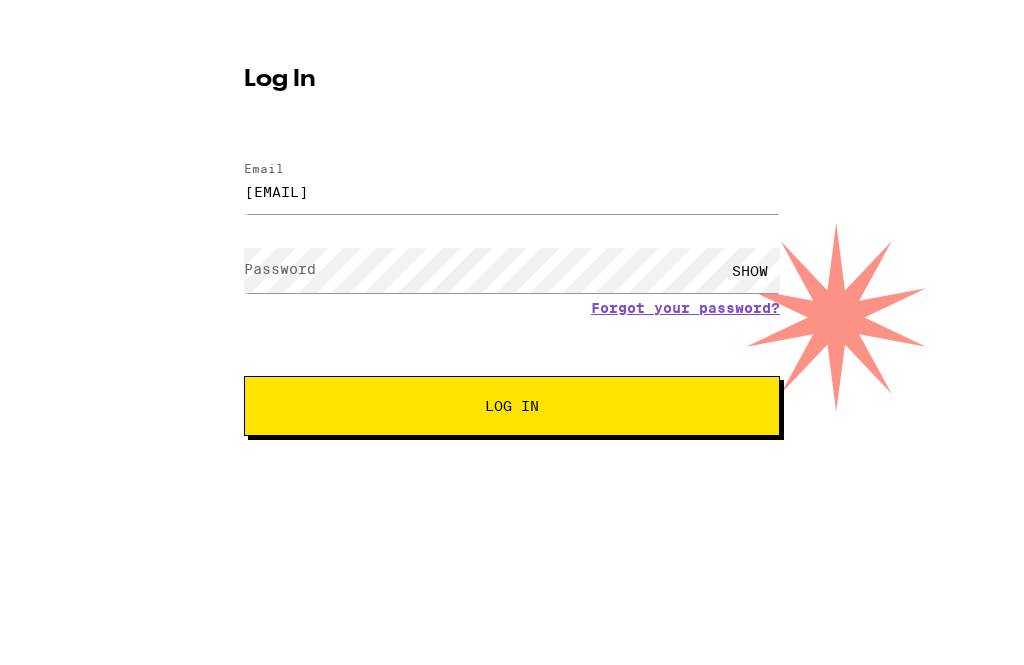 click on "Password" at bounding box center (280, 331) 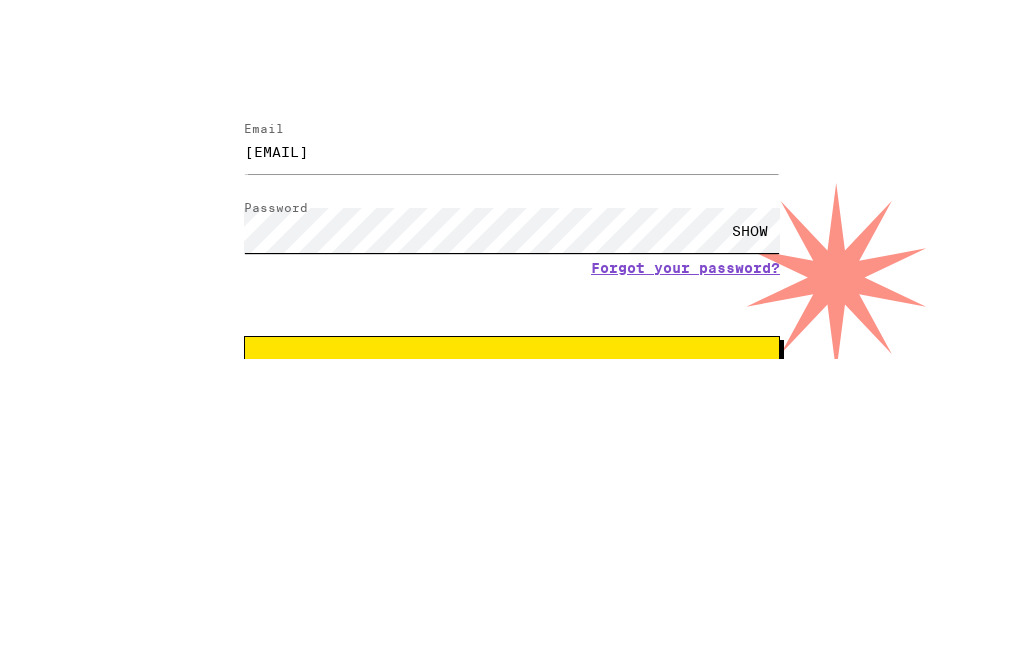 click on "Log In" at bounding box center (512, 468) 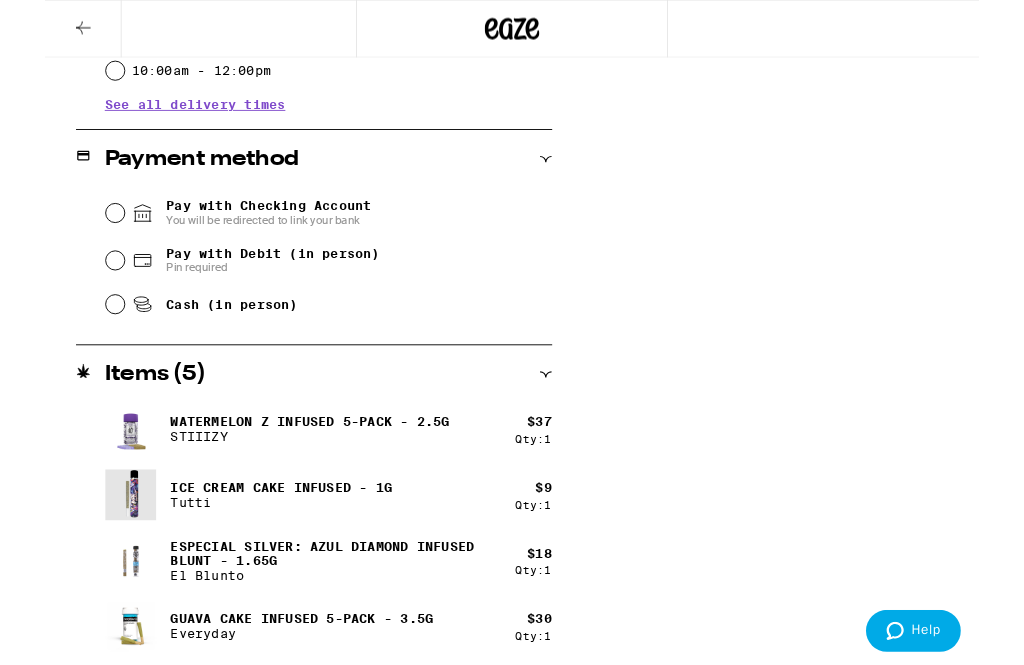 scroll, scrollTop: 786, scrollLeft: 0, axis: vertical 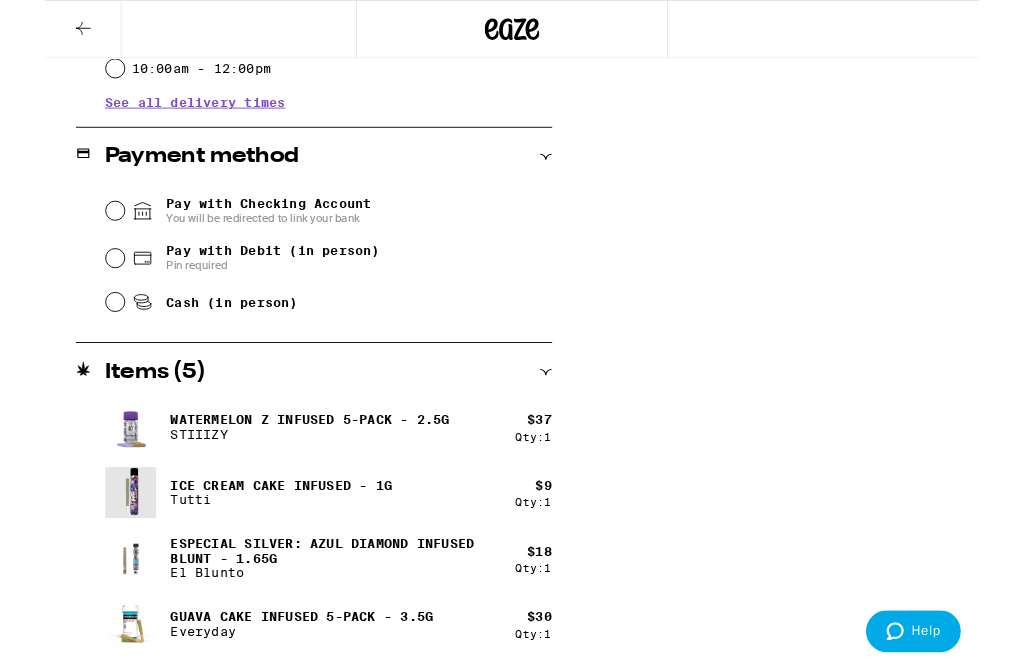 click on "Pay with Debit (in person) Pin required" at bounding box center (77, 283) 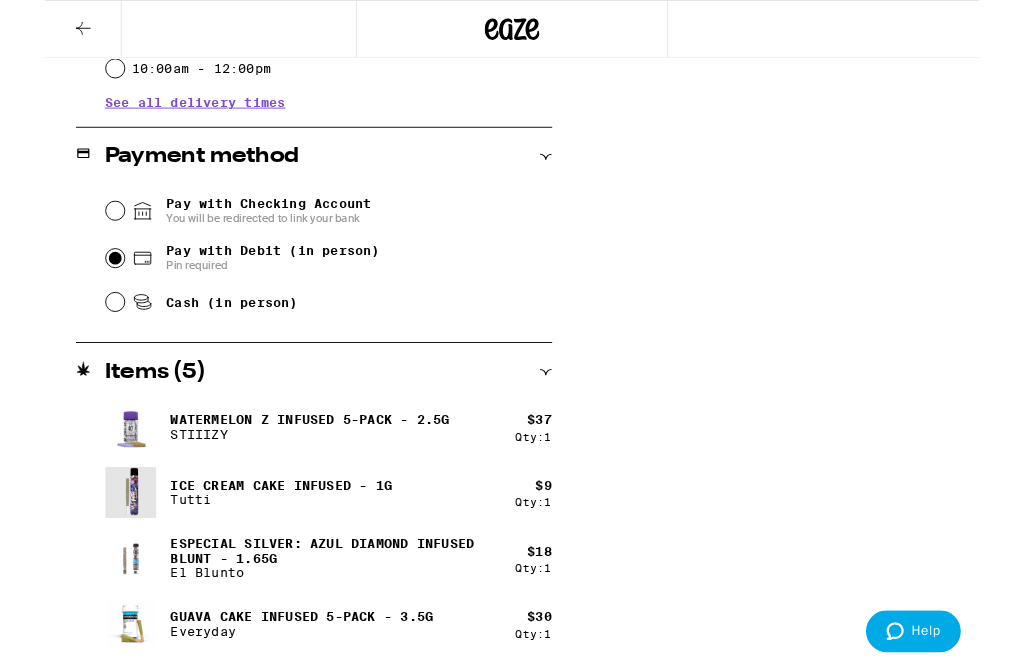 radio on "true" 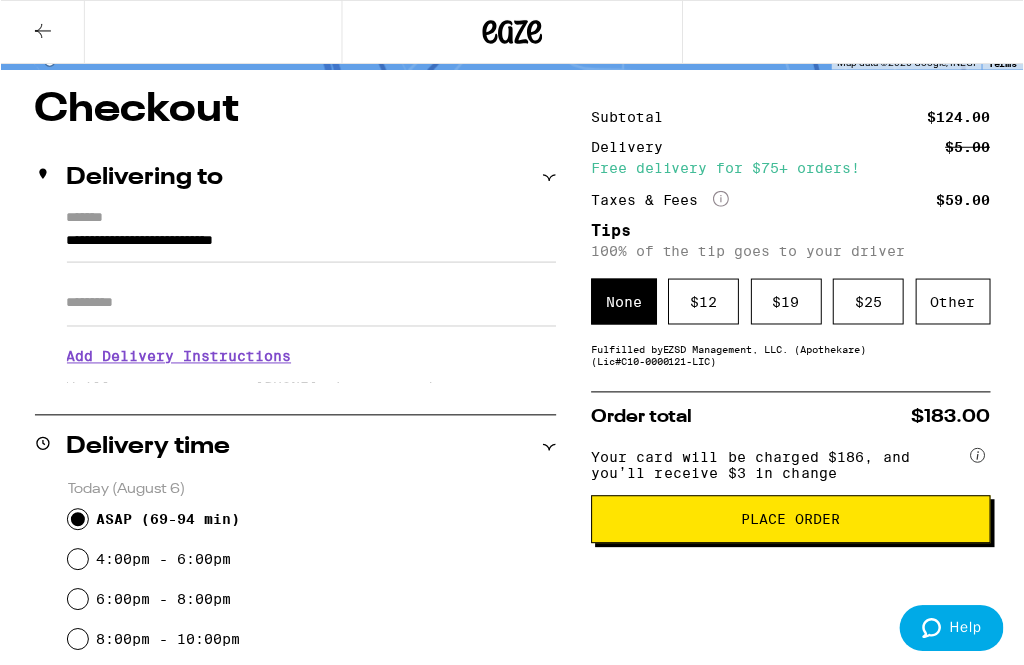 scroll, scrollTop: 155, scrollLeft: 0, axis: vertical 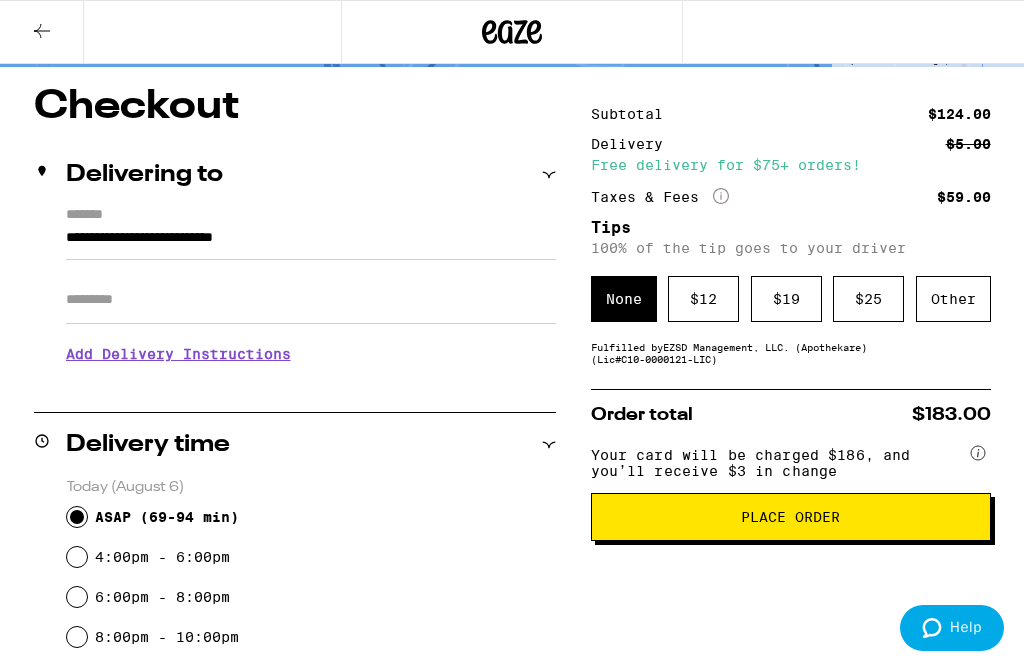 click on "$ 12" at bounding box center (703, 299) 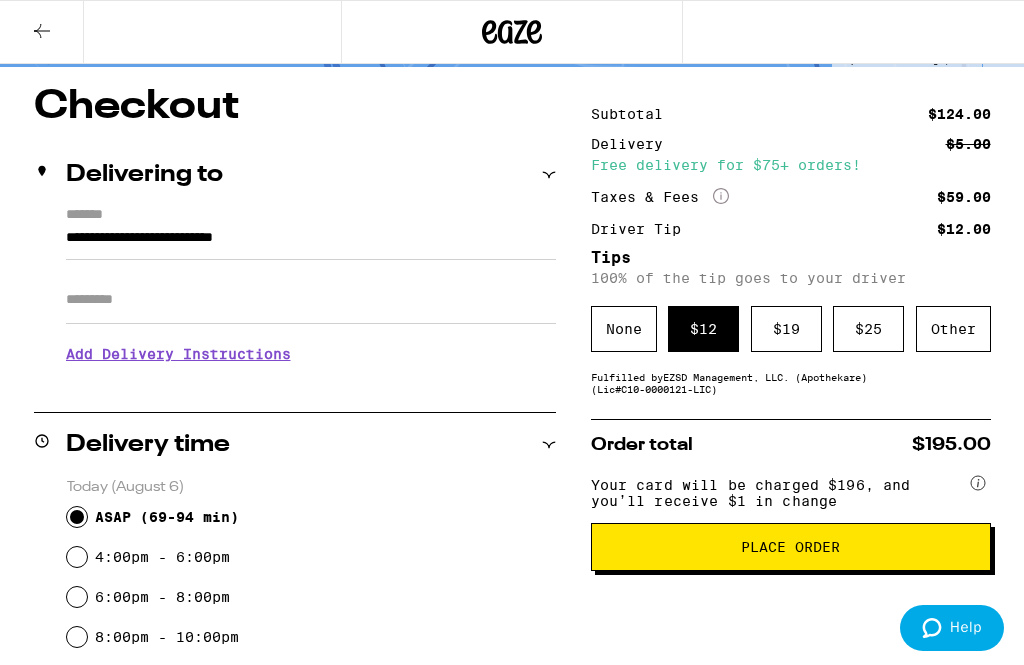 click on "Place Order" at bounding box center (790, 547) 